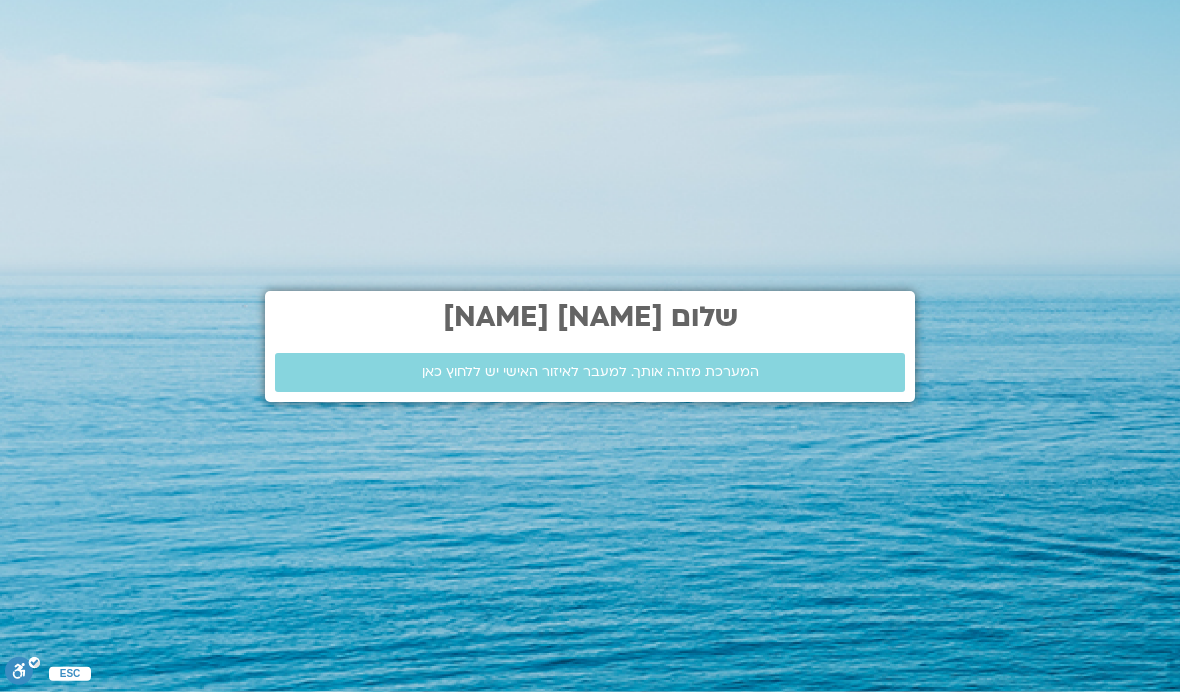 scroll, scrollTop: 0, scrollLeft: 0, axis: both 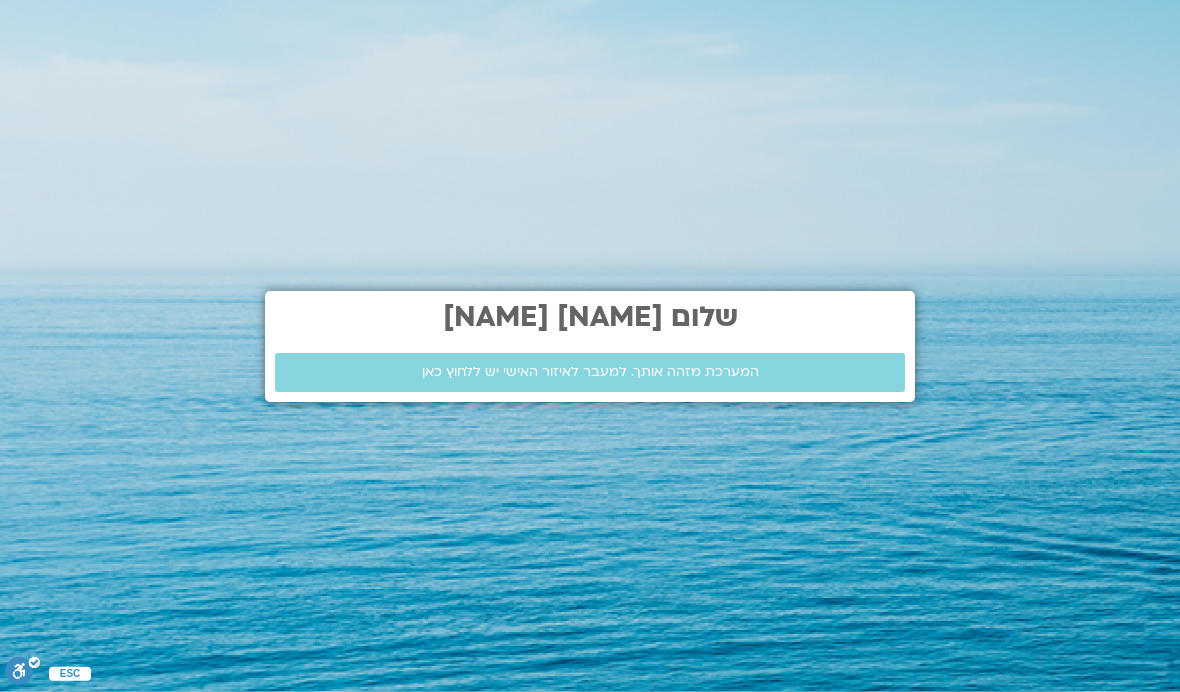 click on "המערכת מזהה אותך. למעבר לאיזור האישי יש ללחוץ כאן" at bounding box center (590, 372) 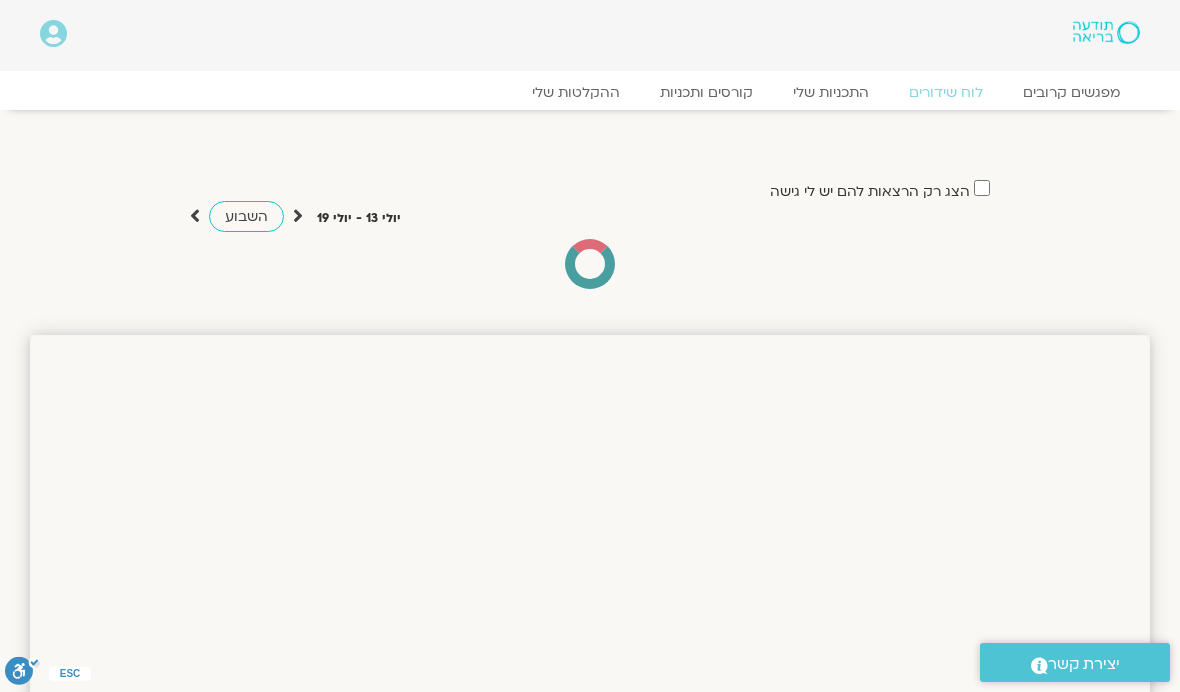 scroll, scrollTop: 0, scrollLeft: 0, axis: both 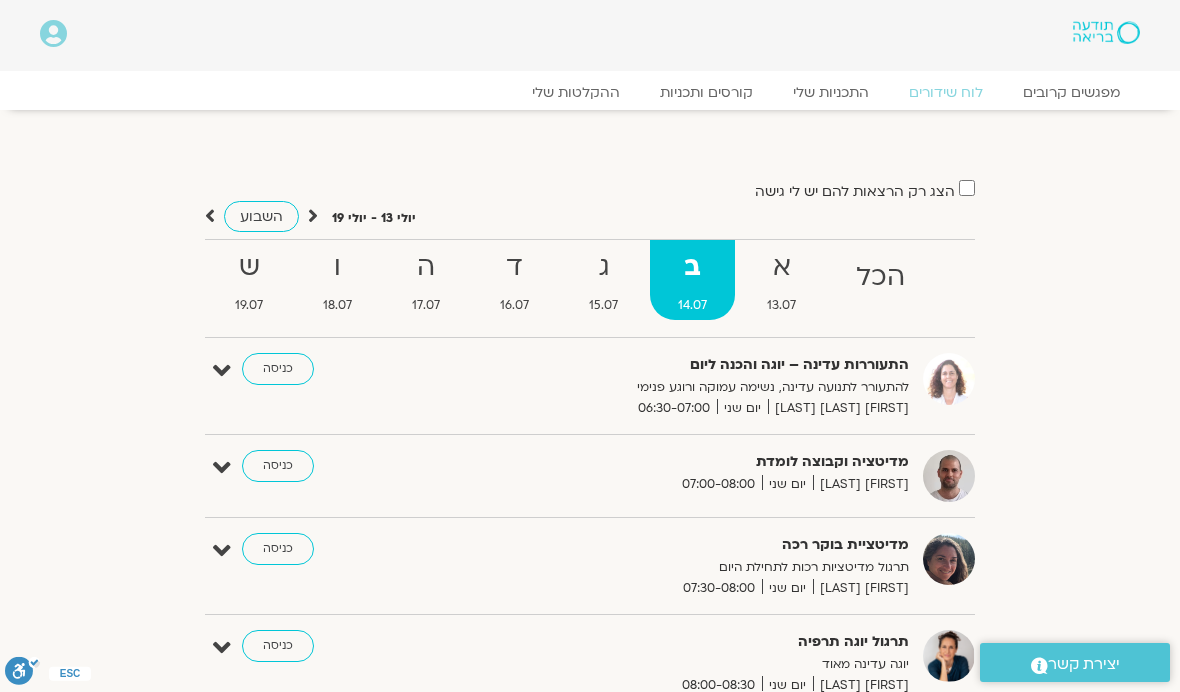 click on "קורסים ותכניות" 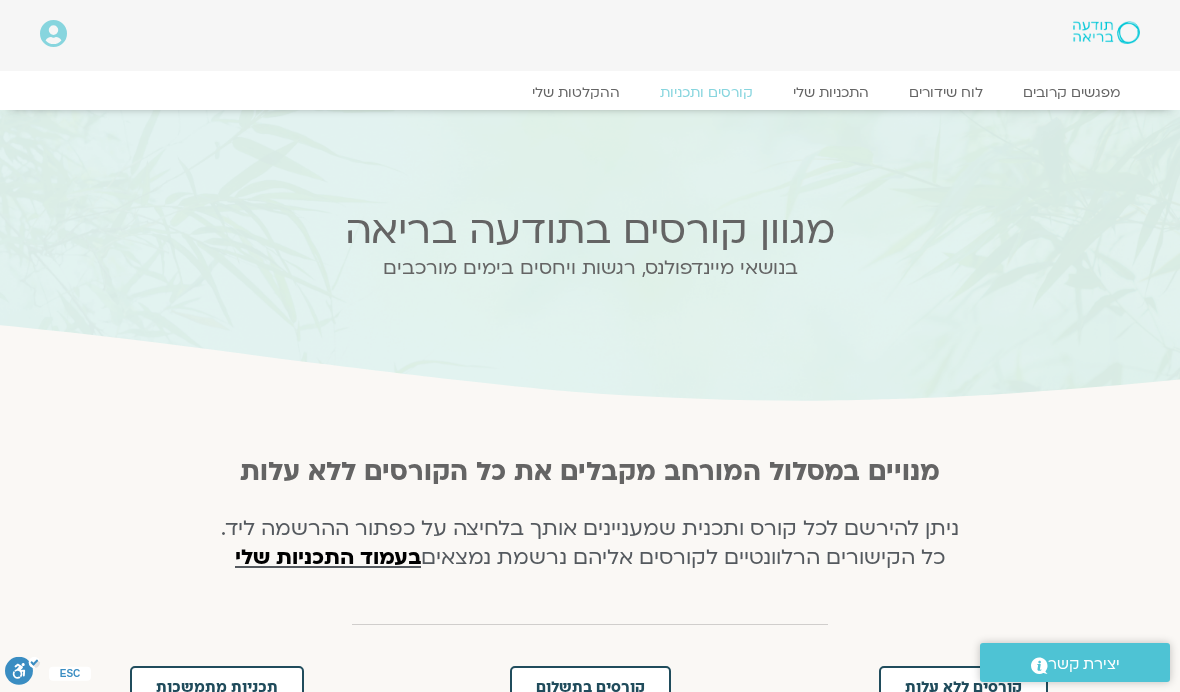 scroll, scrollTop: 0, scrollLeft: 0, axis: both 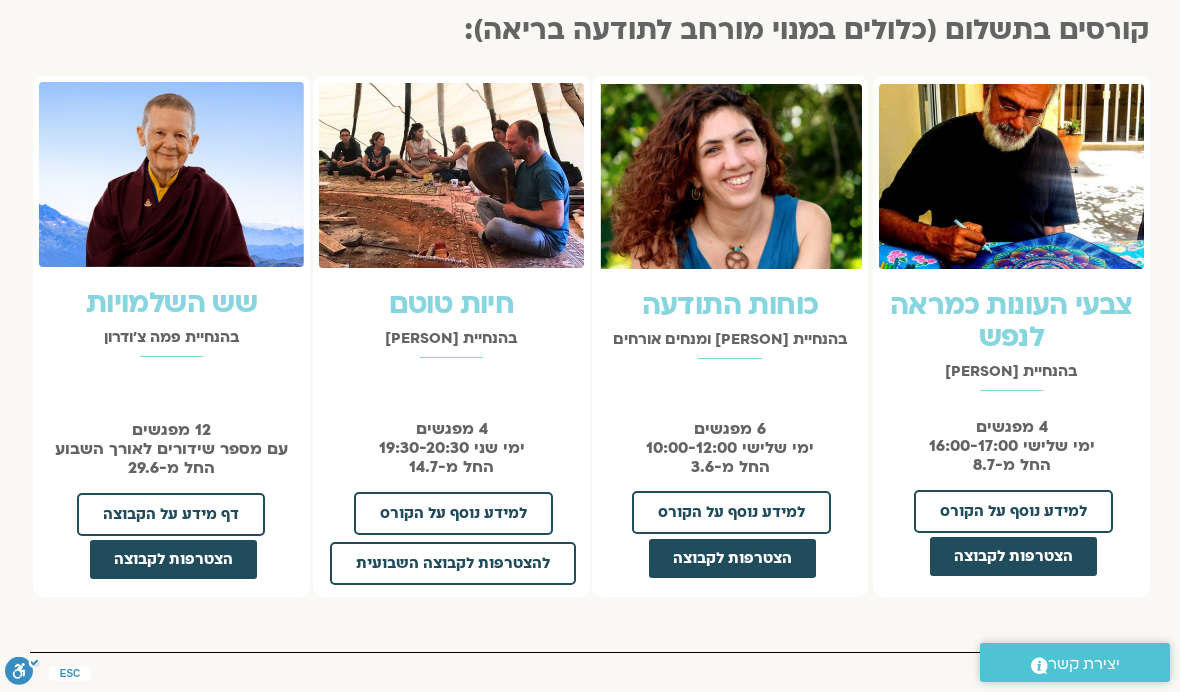 click on "למידע נוסף על הקורס" at bounding box center [453, 513] 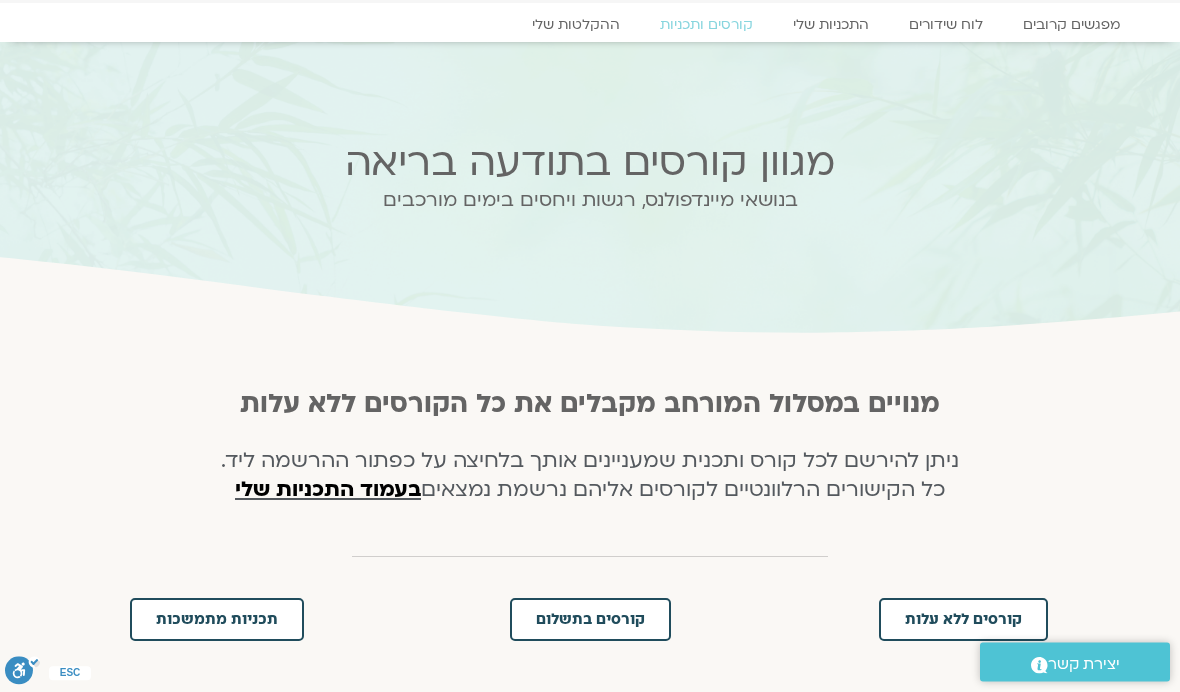 scroll, scrollTop: 0, scrollLeft: 0, axis: both 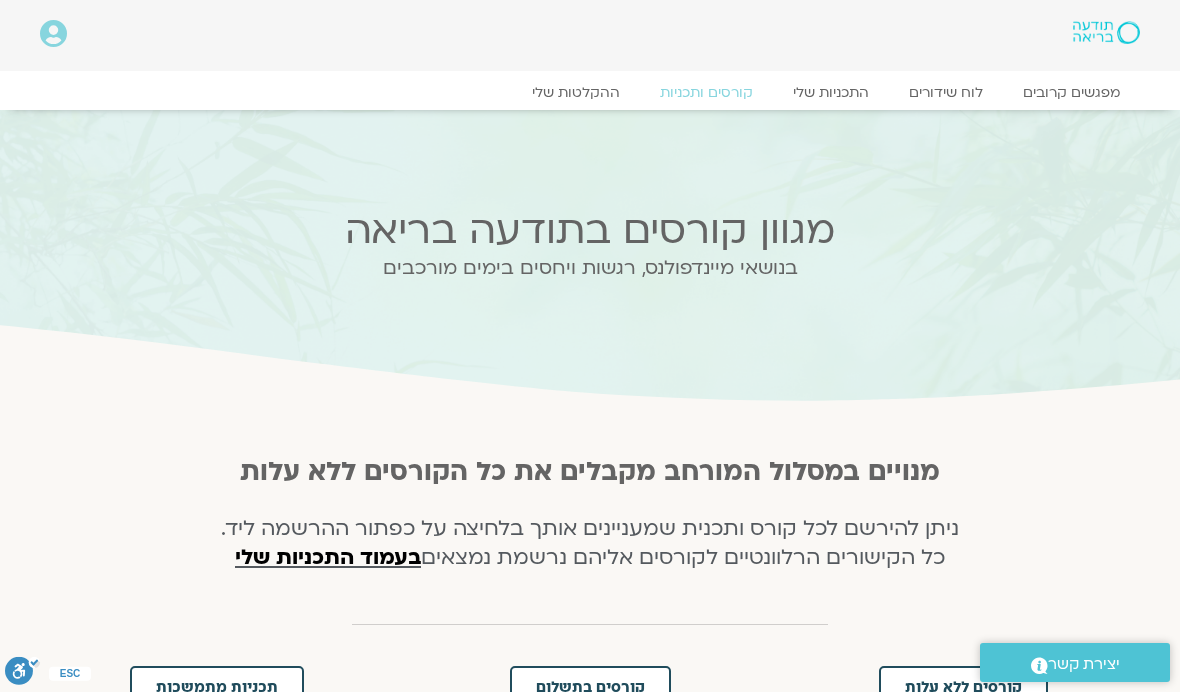 click on "מפגשים קרובים" 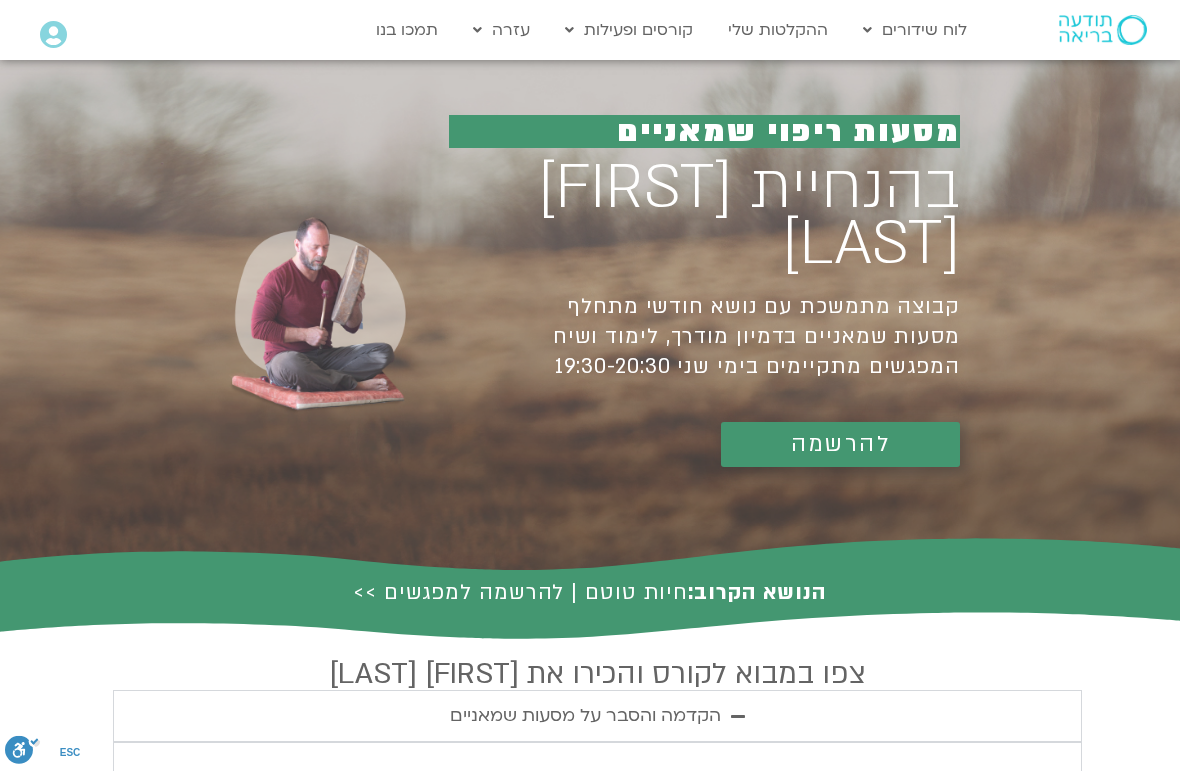 scroll, scrollTop: 0, scrollLeft: 0, axis: both 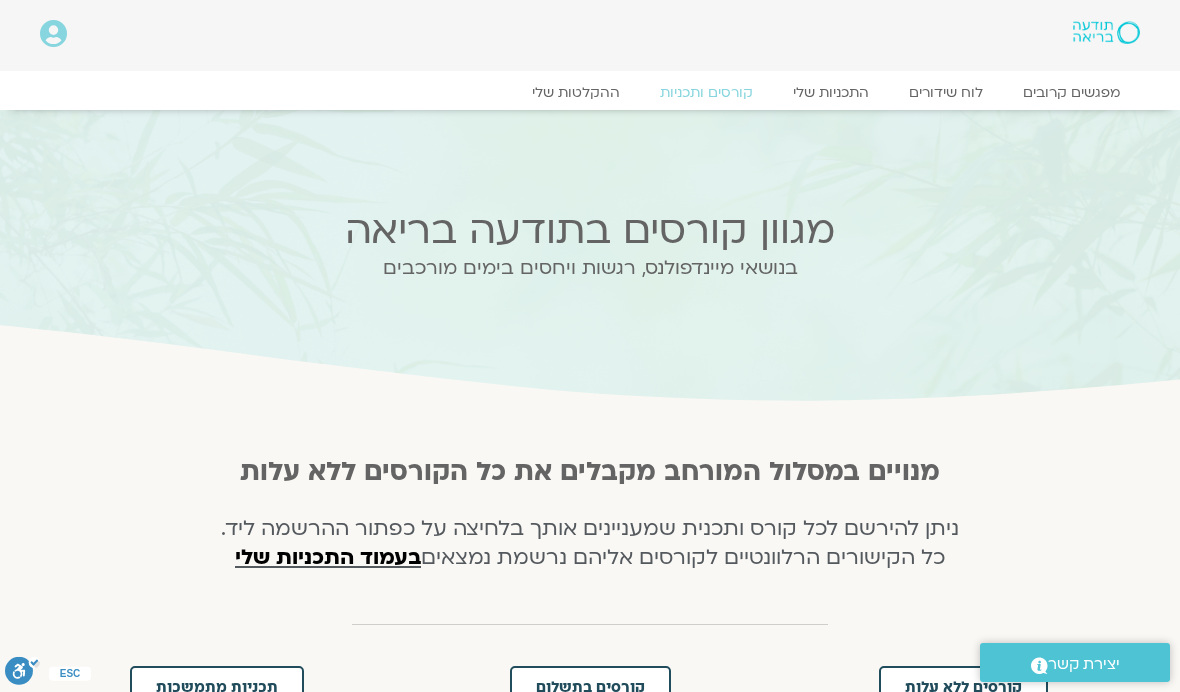 click on "לוח שידורים" 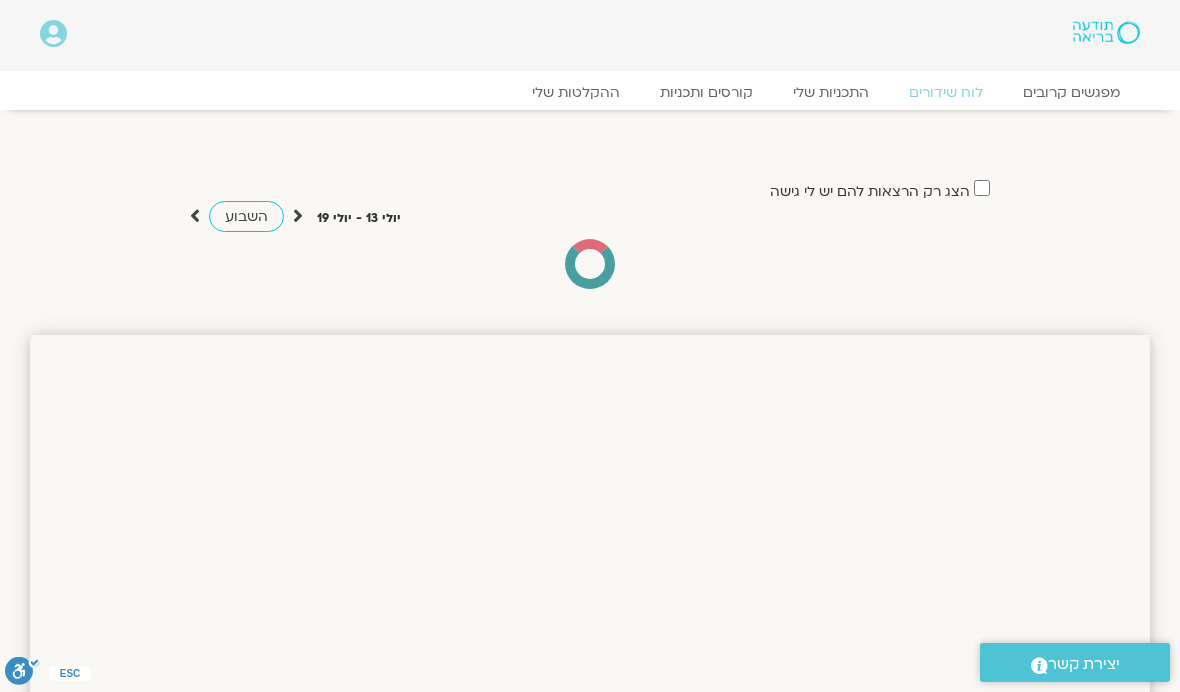 scroll, scrollTop: 0, scrollLeft: 0, axis: both 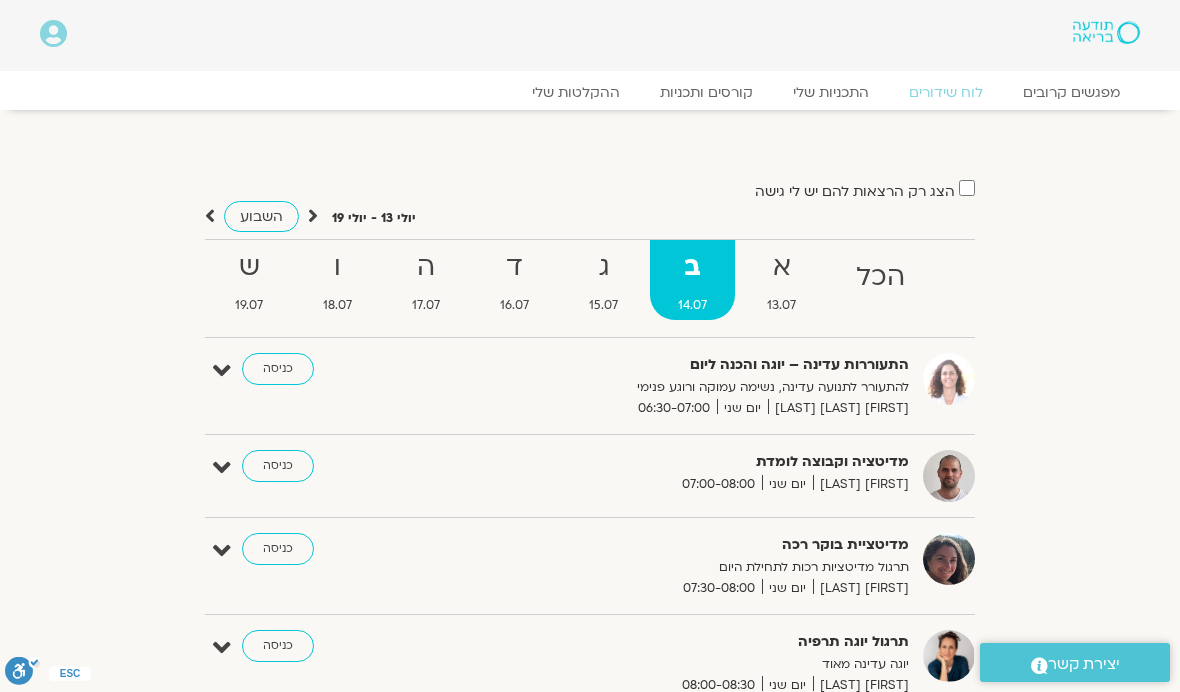 click on "ההקלטות שלי" 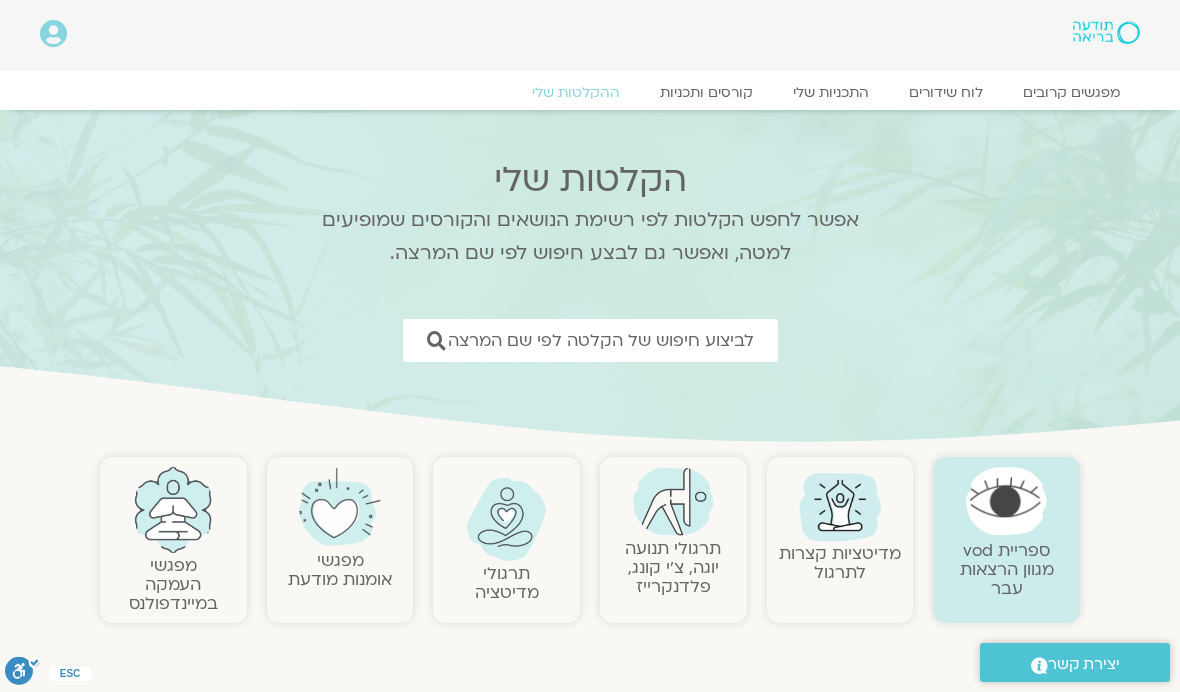 scroll, scrollTop: 0, scrollLeft: 0, axis: both 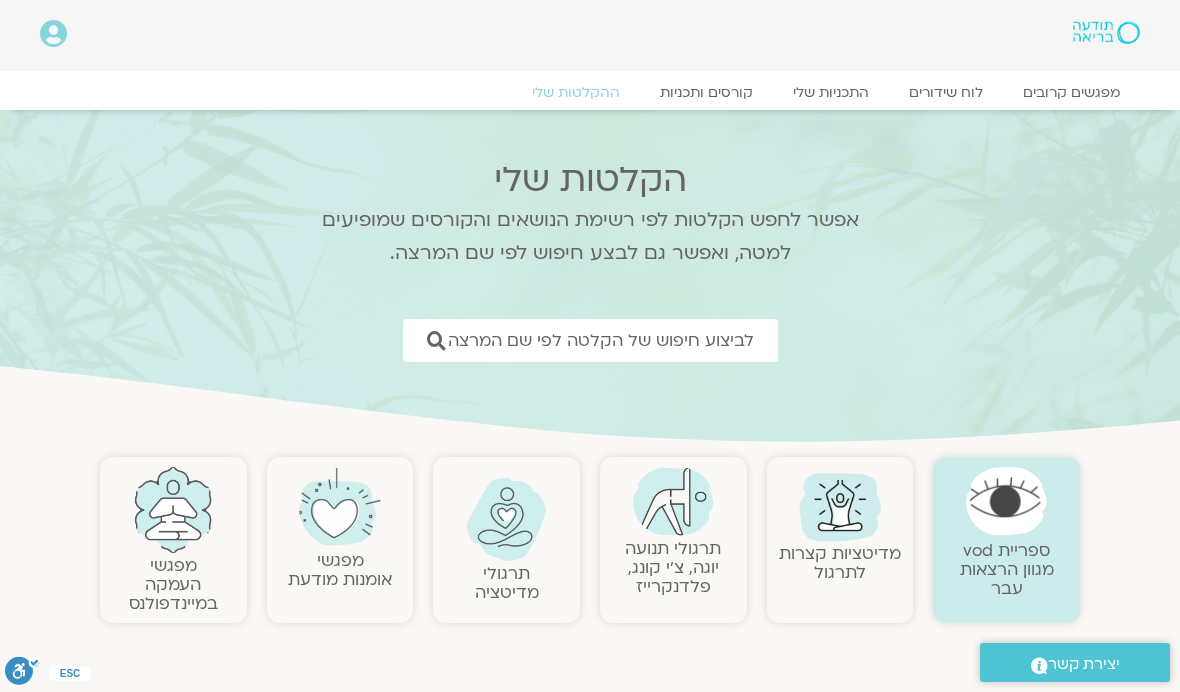 click on "לביצוע חיפוש של הקלטה לפי שם המרצה" at bounding box center [601, 340] 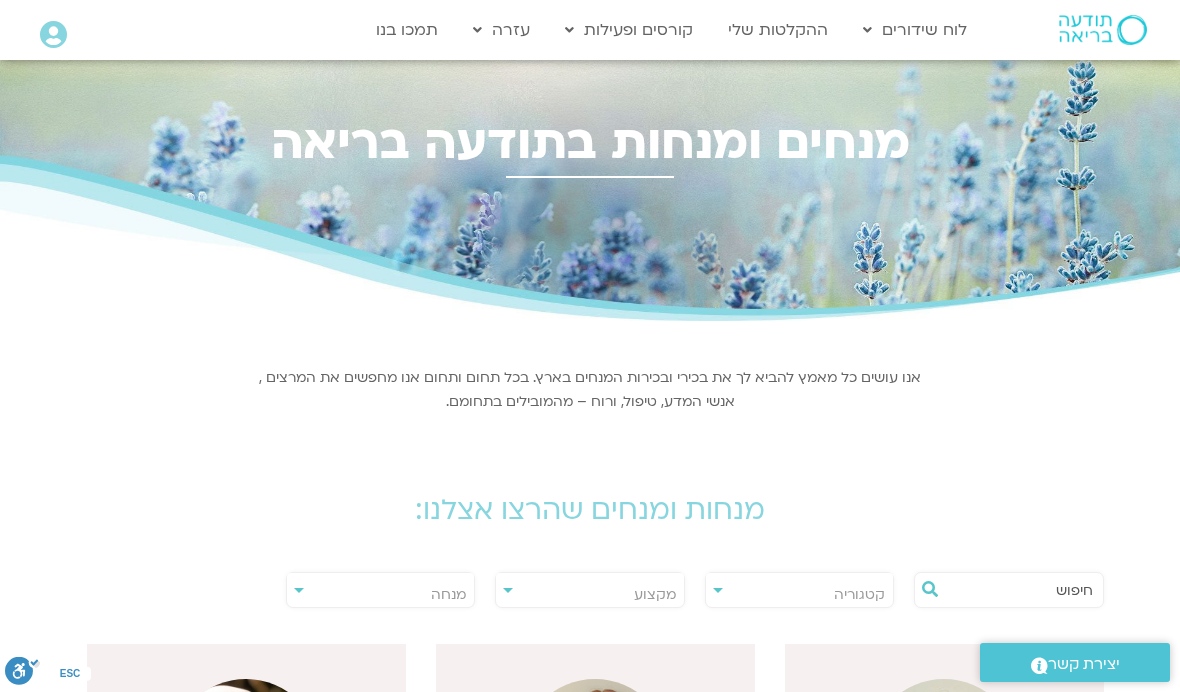 scroll, scrollTop: 0, scrollLeft: 0, axis: both 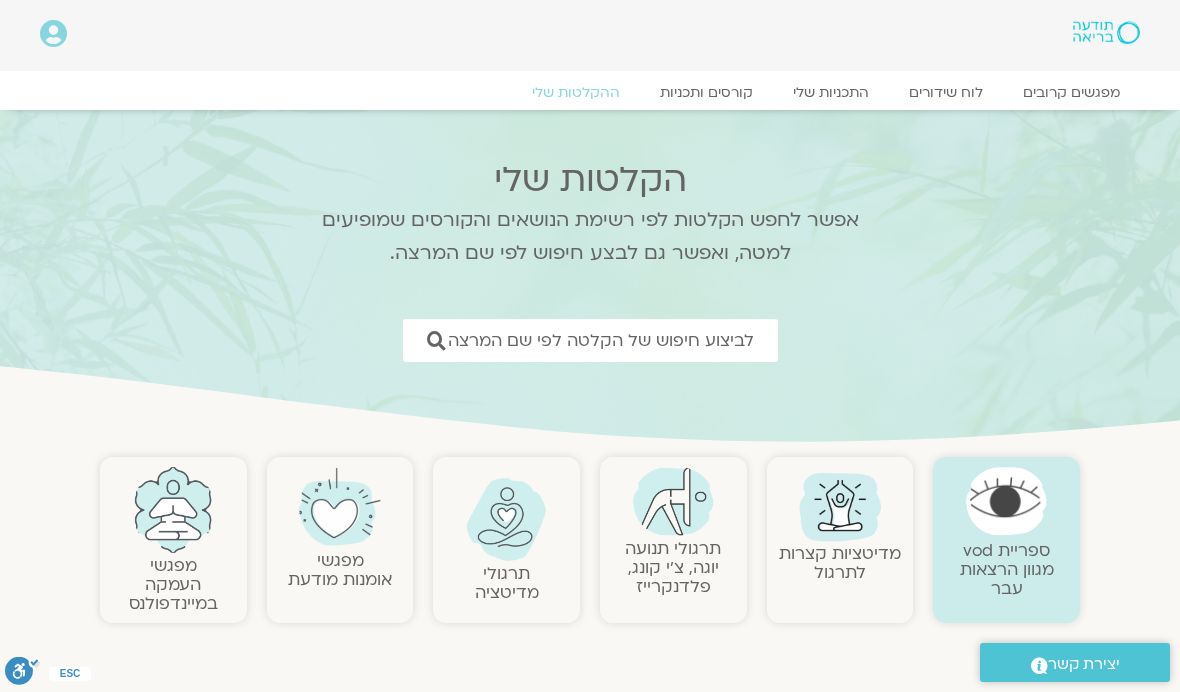 click at bounding box center (506, 519) 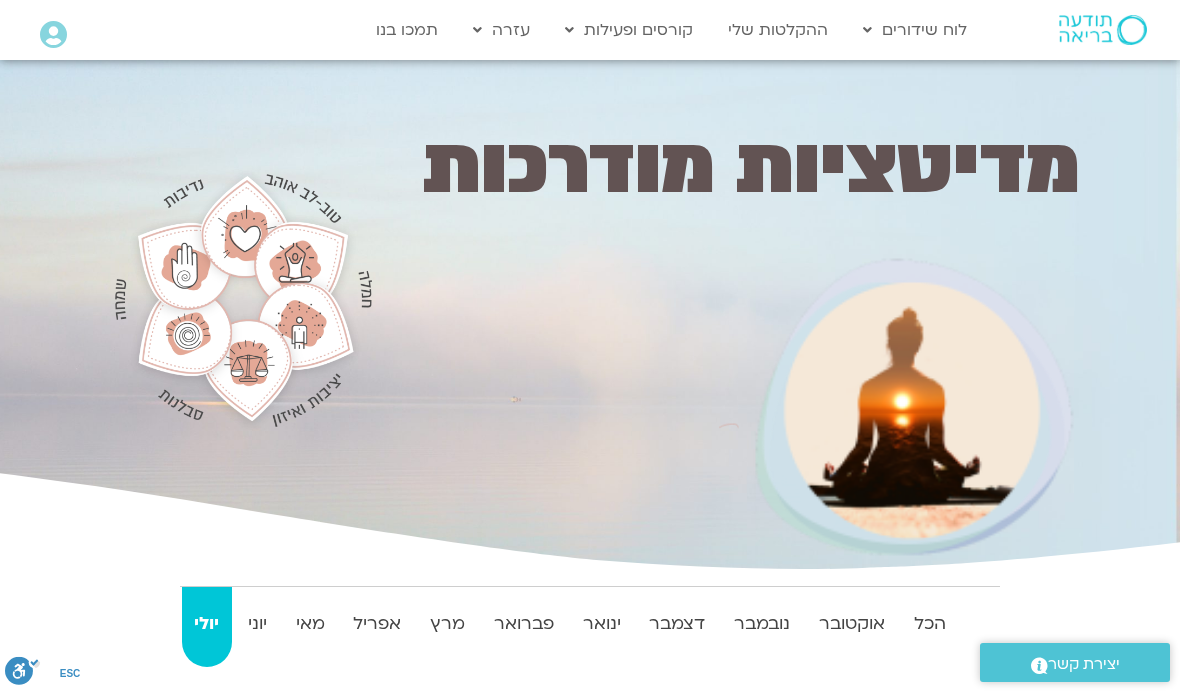 scroll, scrollTop: 0, scrollLeft: 0, axis: both 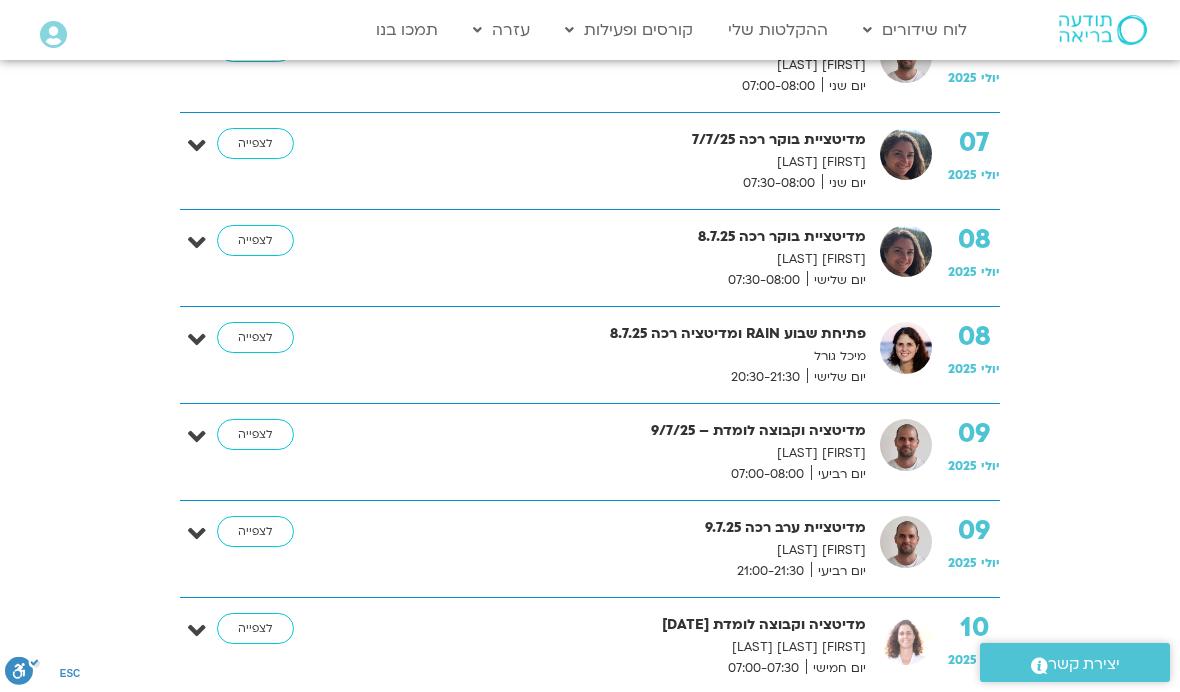 click on "דקל קנטי" at bounding box center (618, 453) 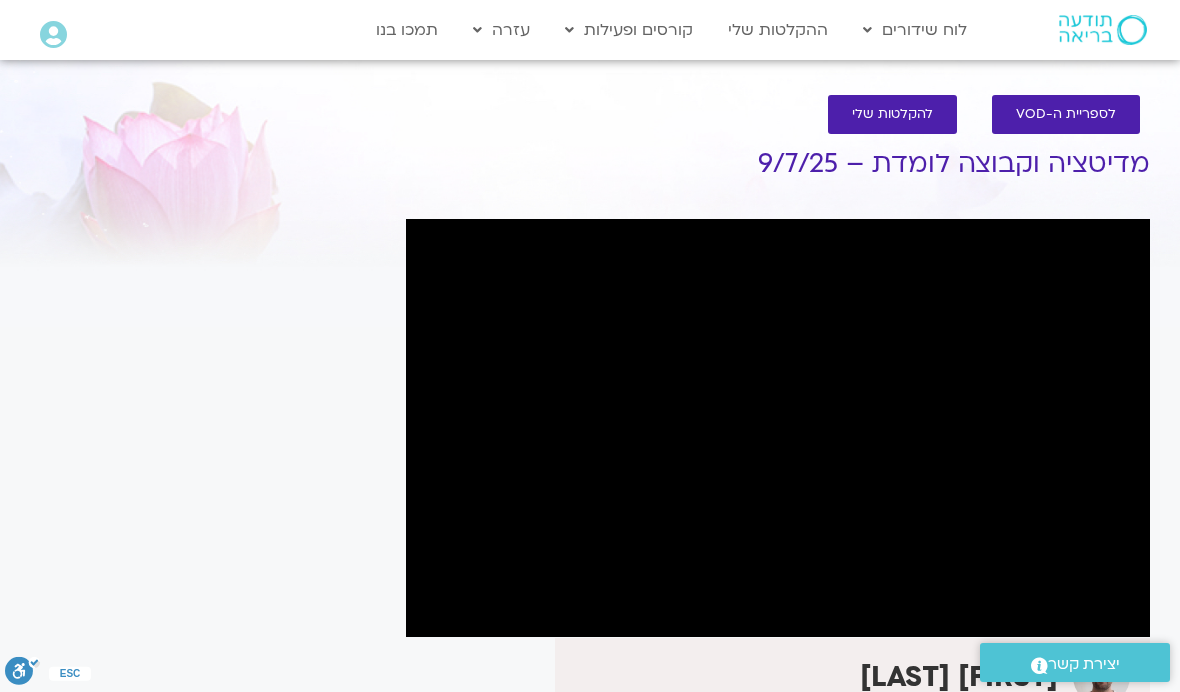 scroll, scrollTop: 0, scrollLeft: 0, axis: both 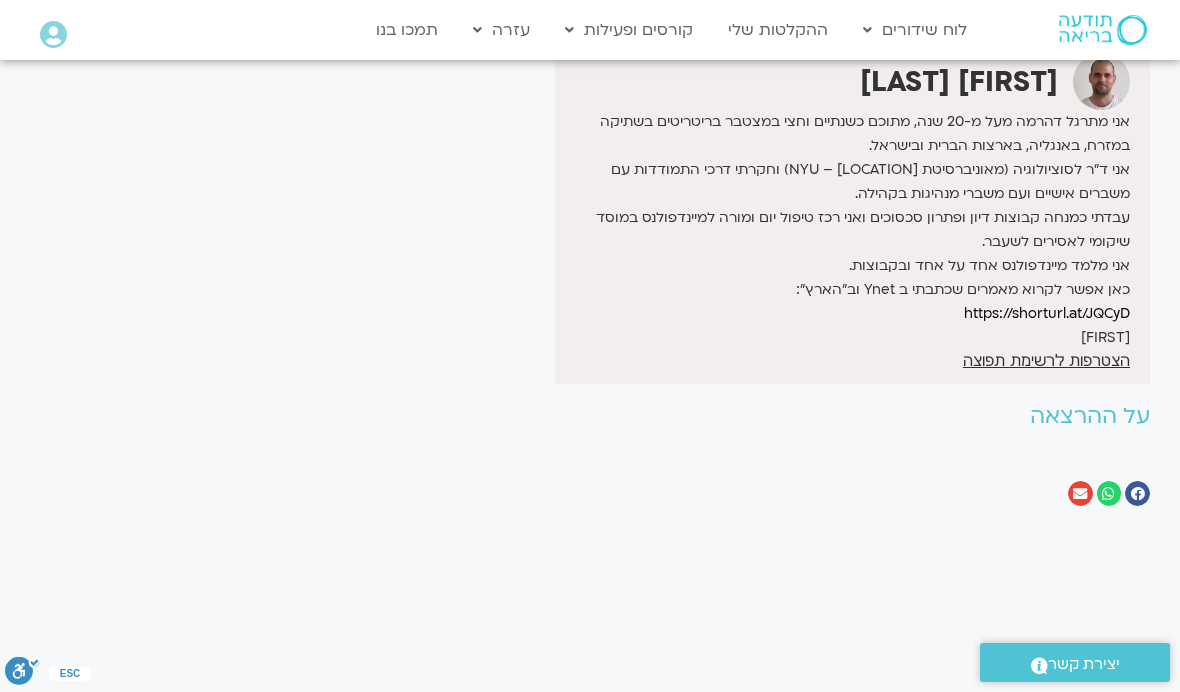 click on "הצטרפות לרשימת תפוצה" at bounding box center (1046, 361) 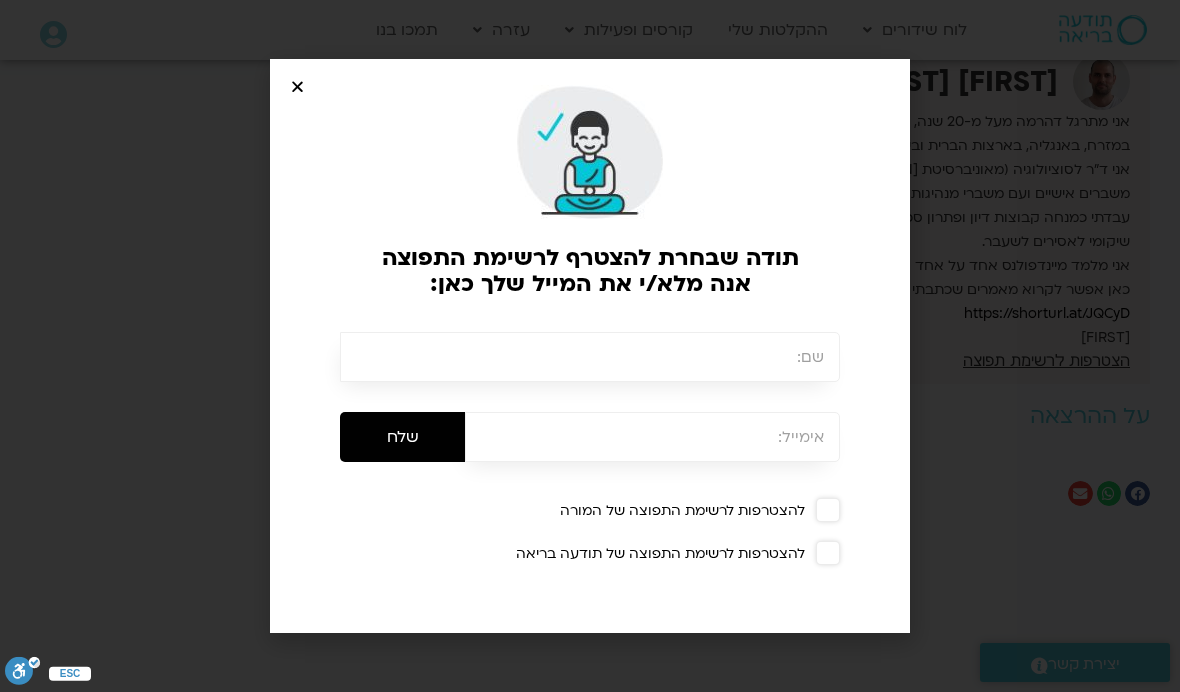 click at bounding box center (590, 357) 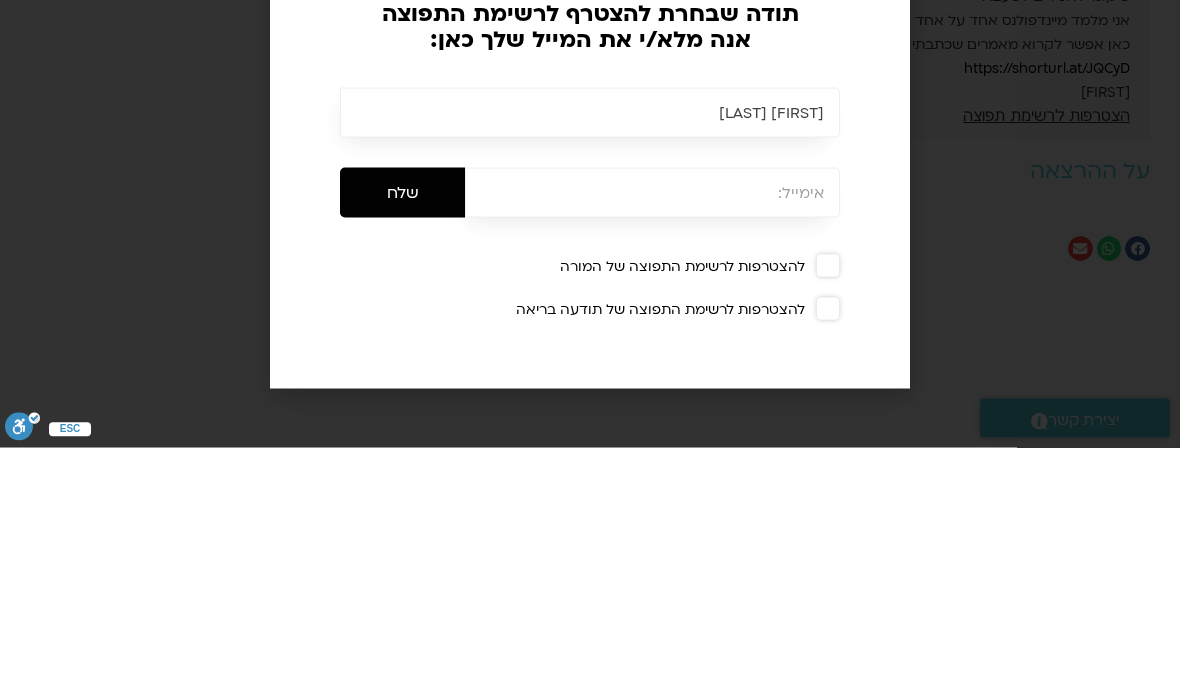 type on "לילך אשולין" 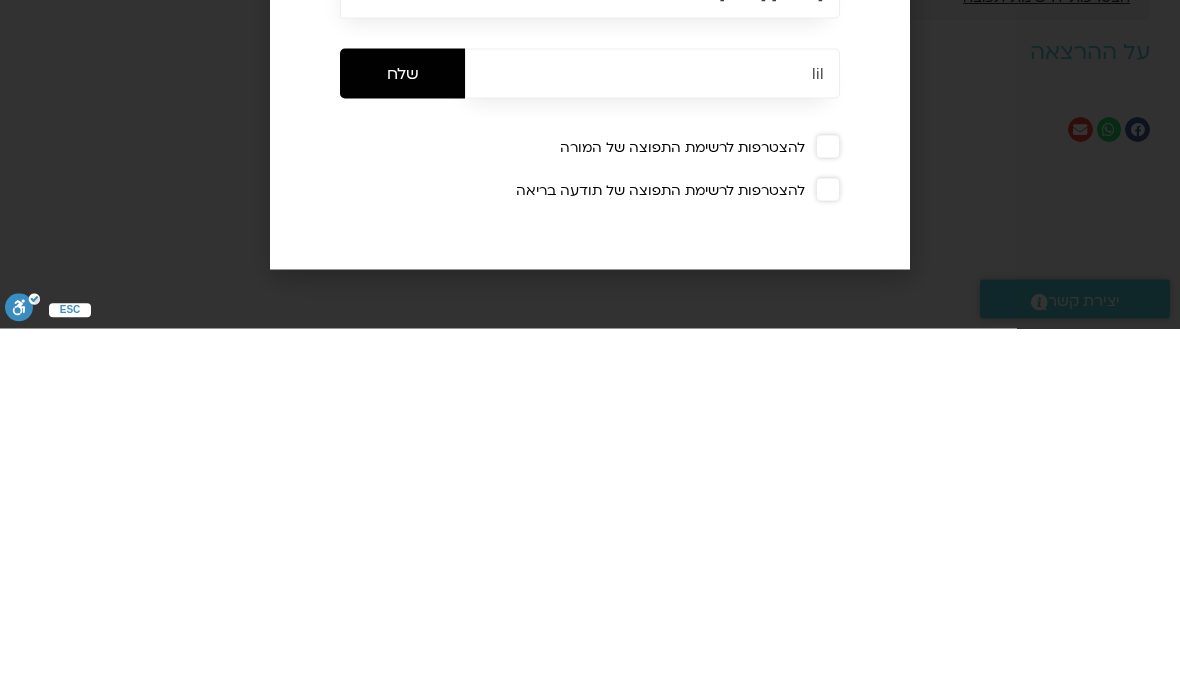 type on "lilachashoulin@gmail.com" 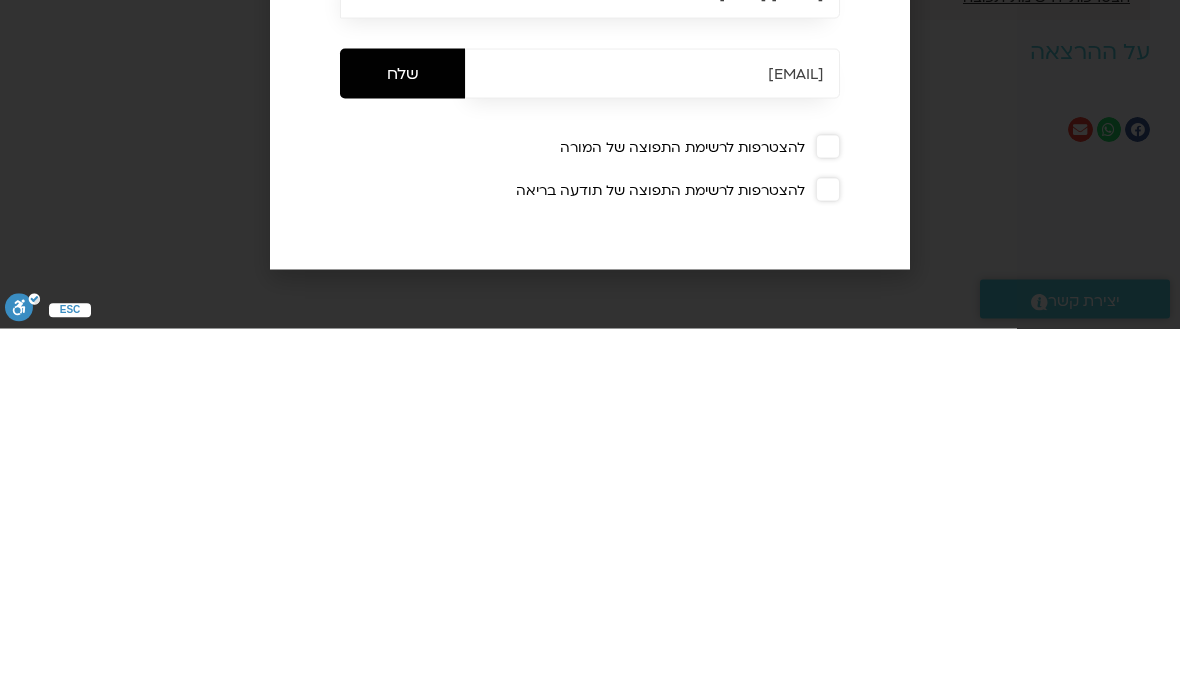 scroll, scrollTop: 959, scrollLeft: 0, axis: vertical 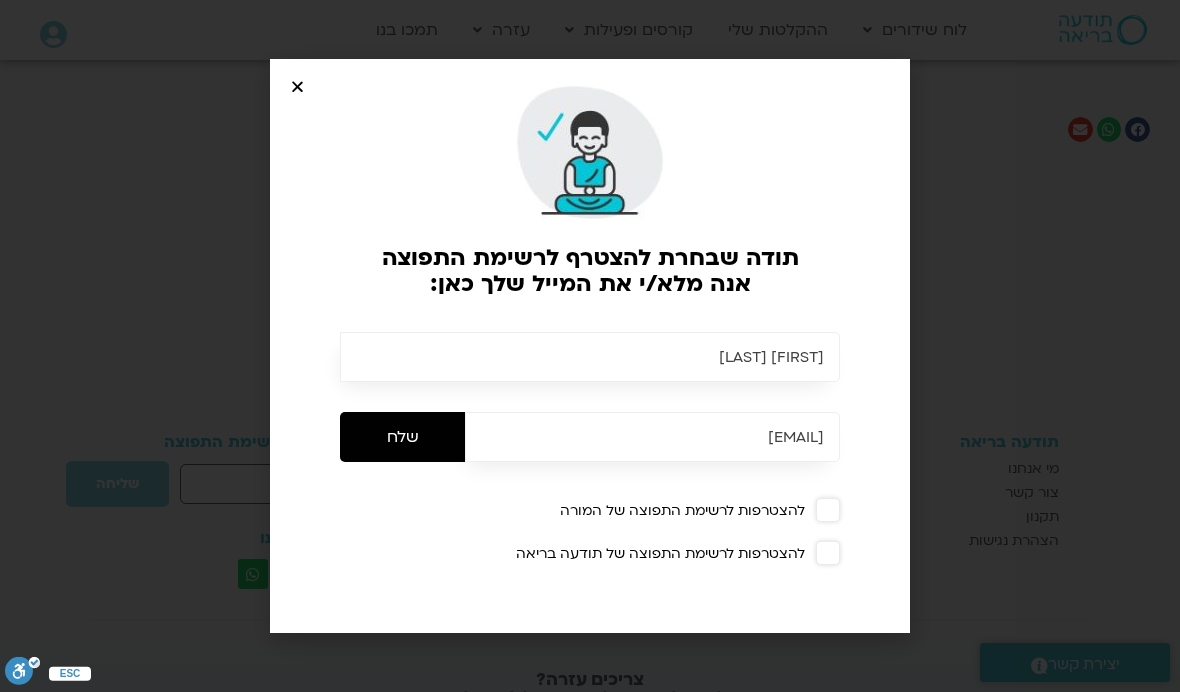 click at bounding box center (828, 510) 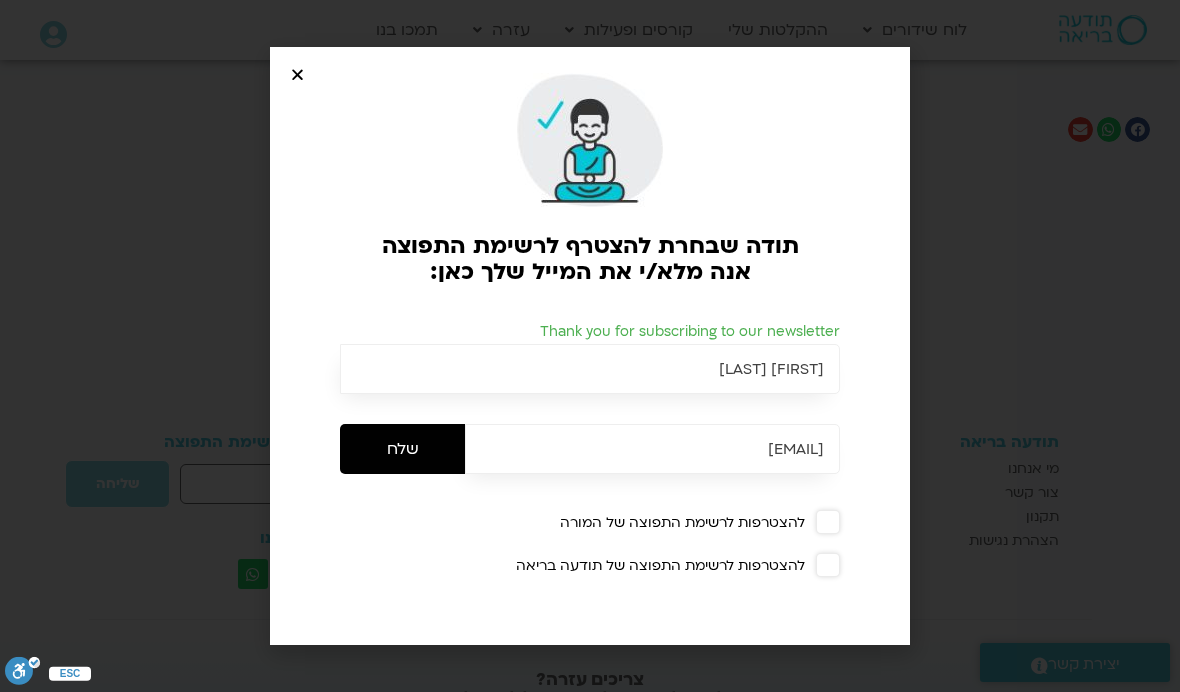 click at bounding box center (297, 74) 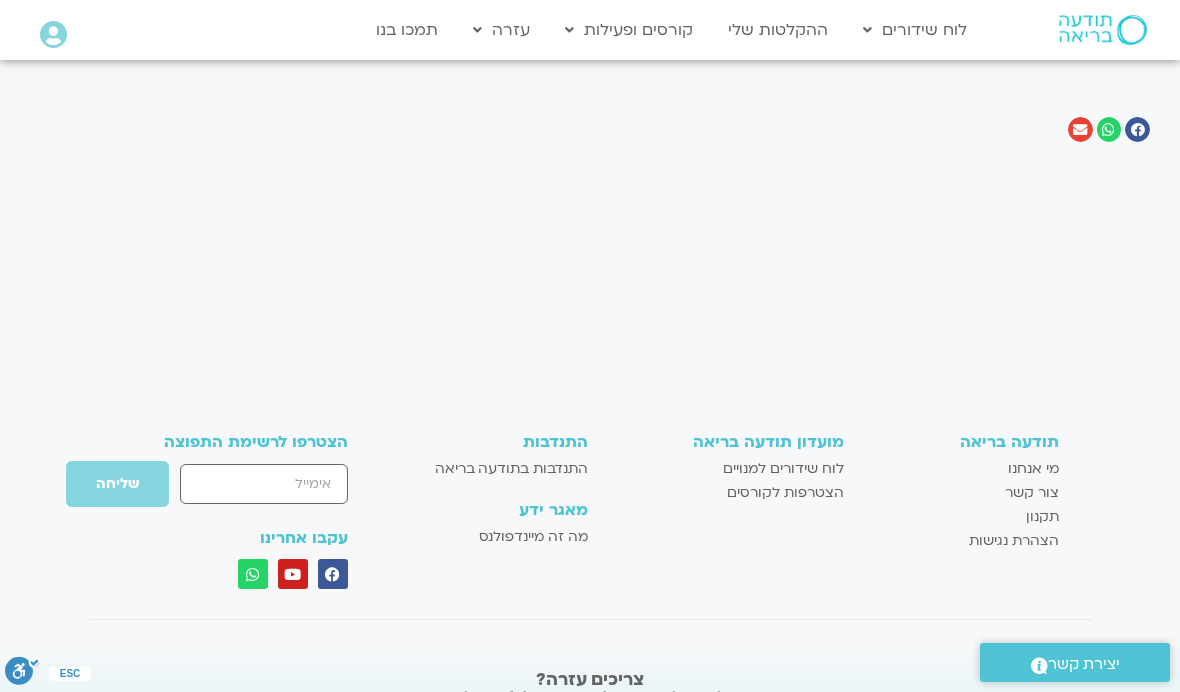 click on "מי אנחנו" at bounding box center [1033, 469] 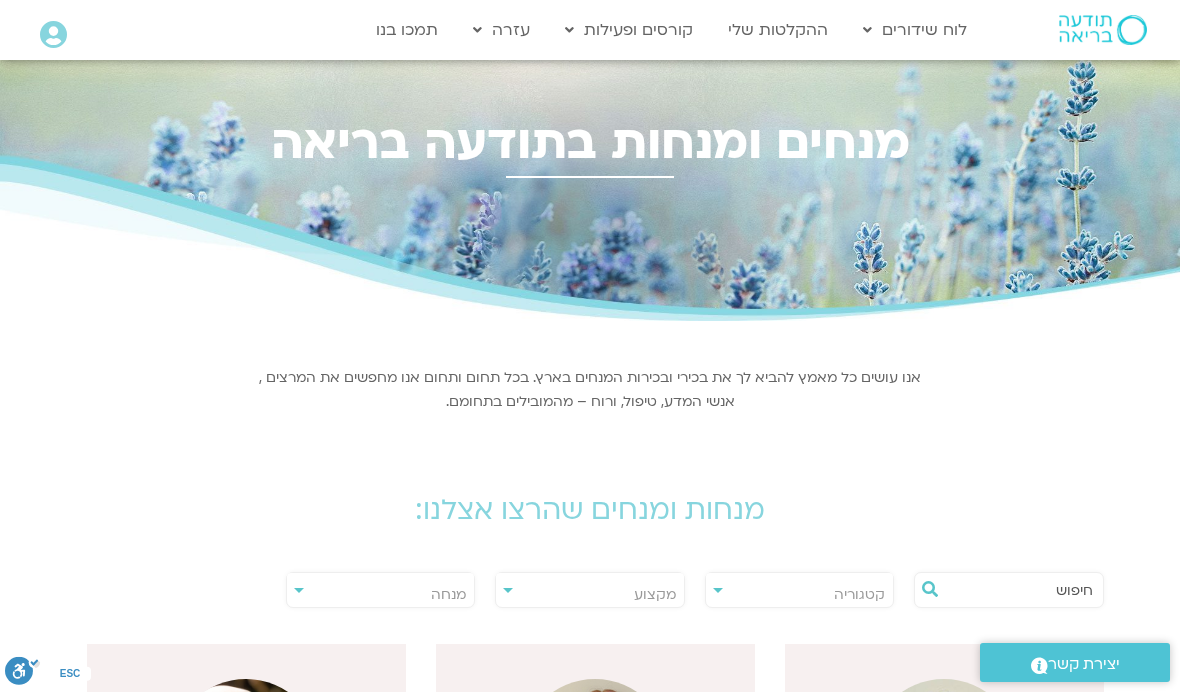 scroll, scrollTop: 0, scrollLeft: 0, axis: both 